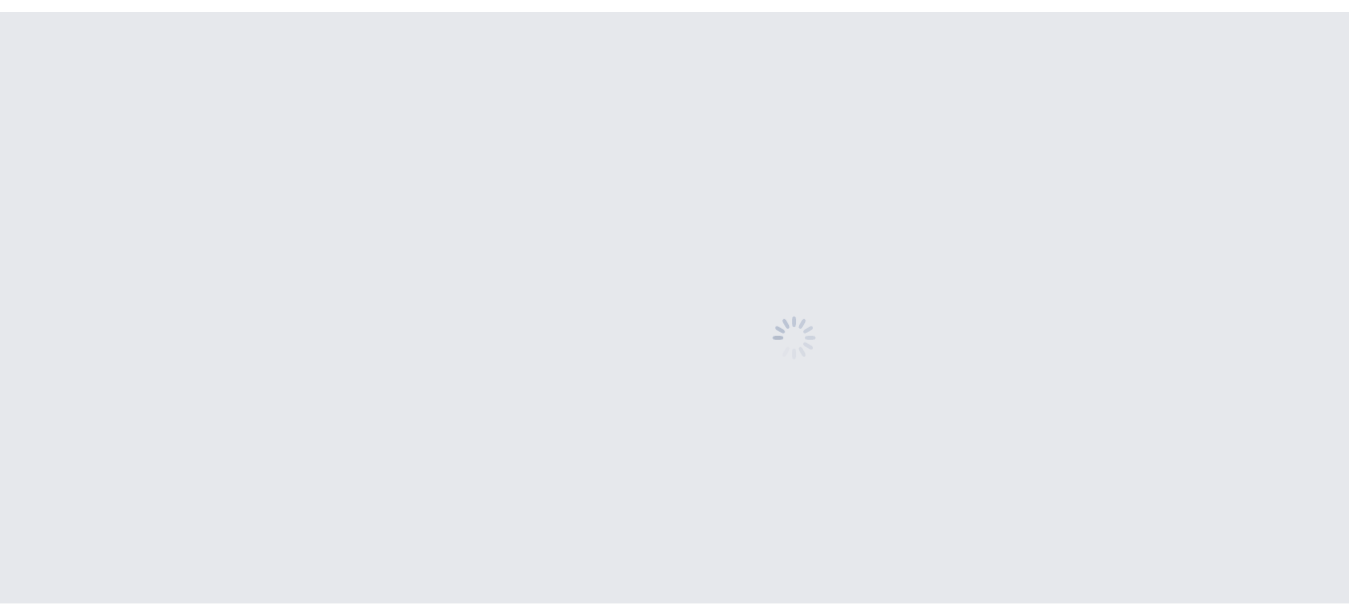 scroll, scrollTop: 0, scrollLeft: 0, axis: both 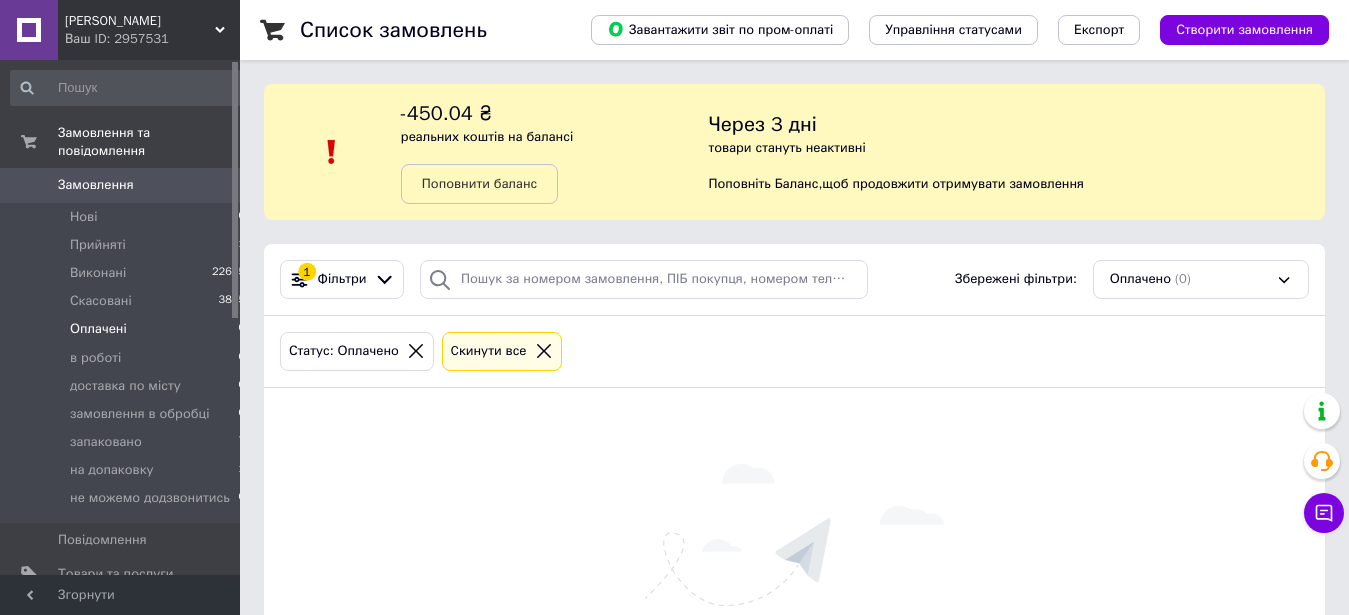 drag, startPoint x: 160, startPoint y: 336, endPoint x: 161, endPoint y: 310, distance: 26.019224 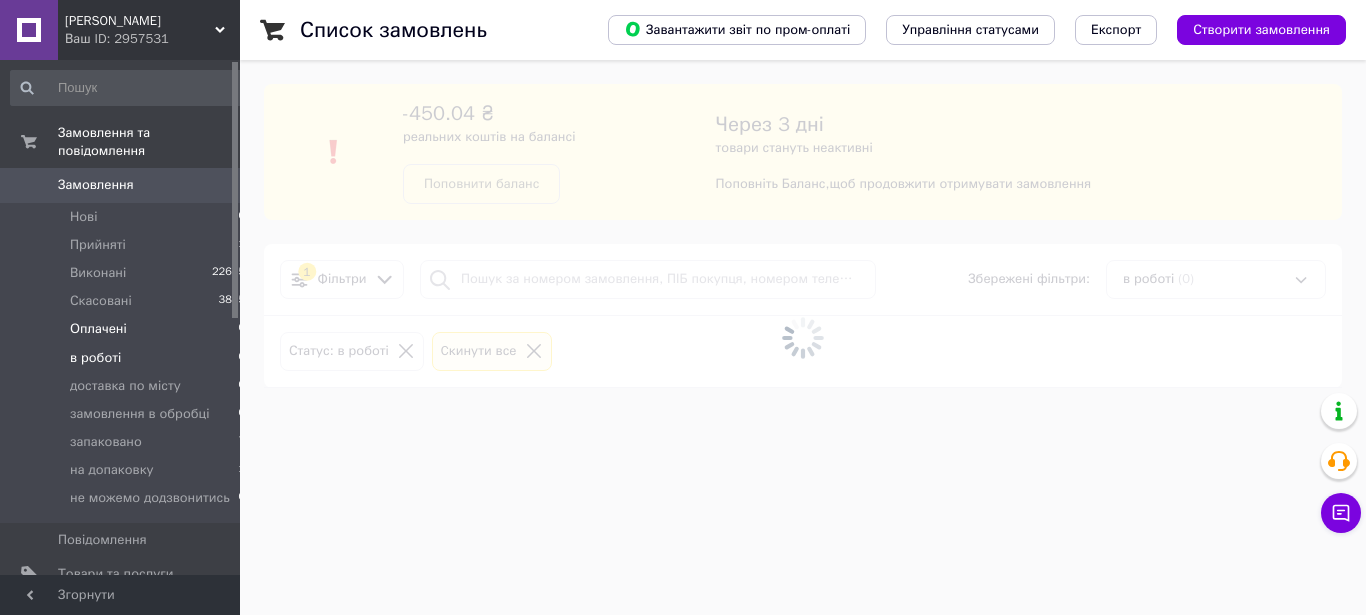 click on "Оплачені 0" at bounding box center [128, 329] 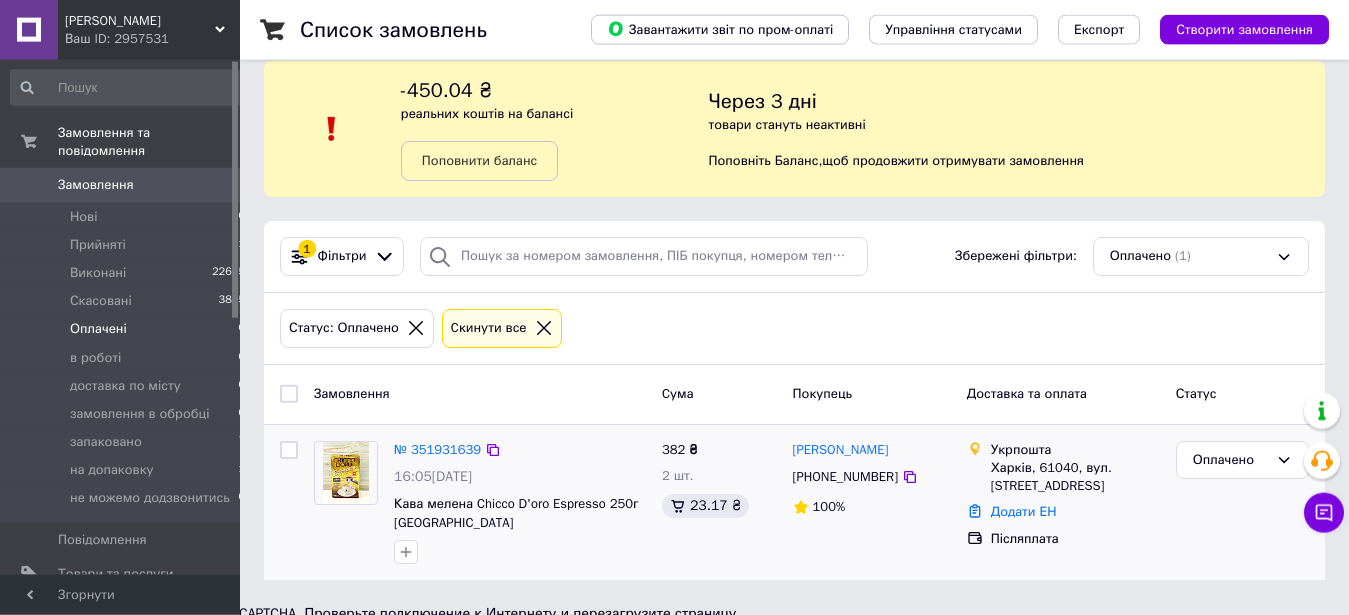 scroll, scrollTop: 32, scrollLeft: 0, axis: vertical 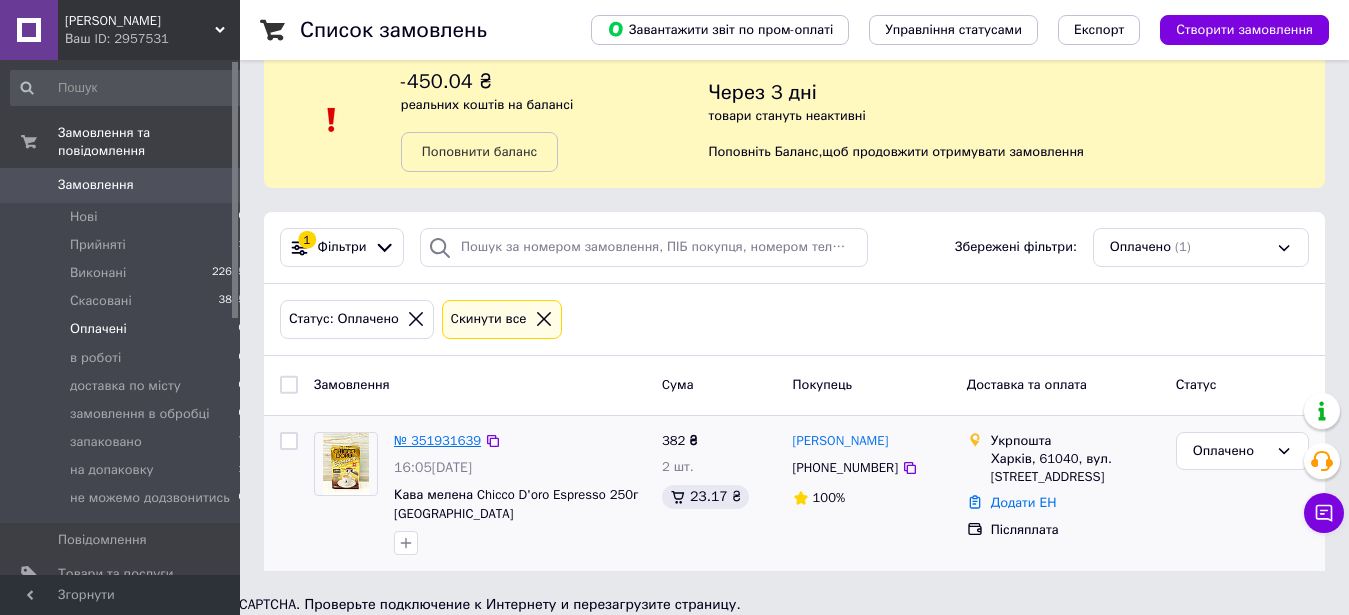 click on "№ 351931639" at bounding box center (437, 440) 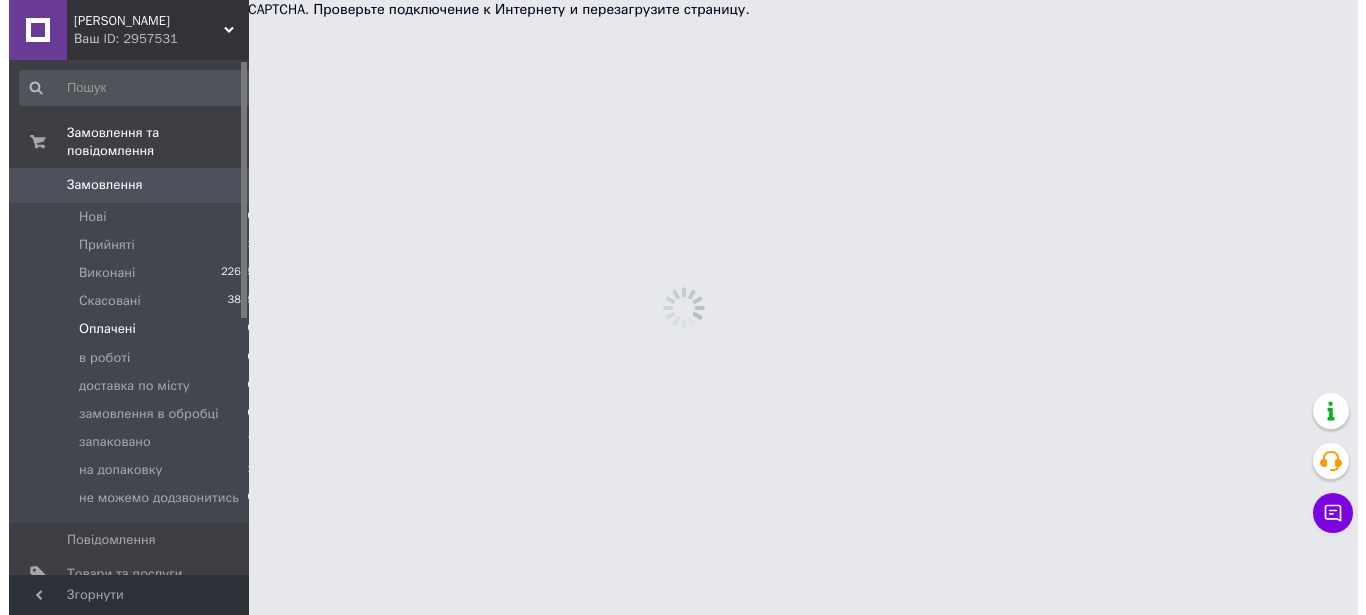 scroll, scrollTop: 0, scrollLeft: 0, axis: both 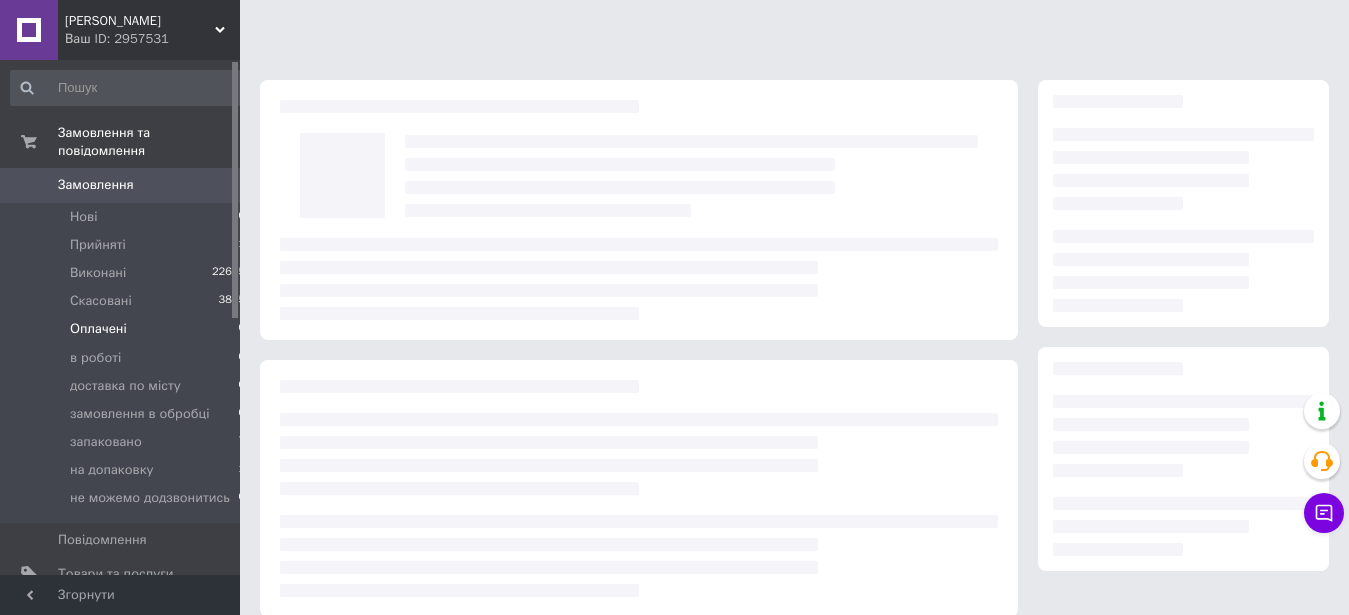 click on "Оплачені 0" at bounding box center [128, 329] 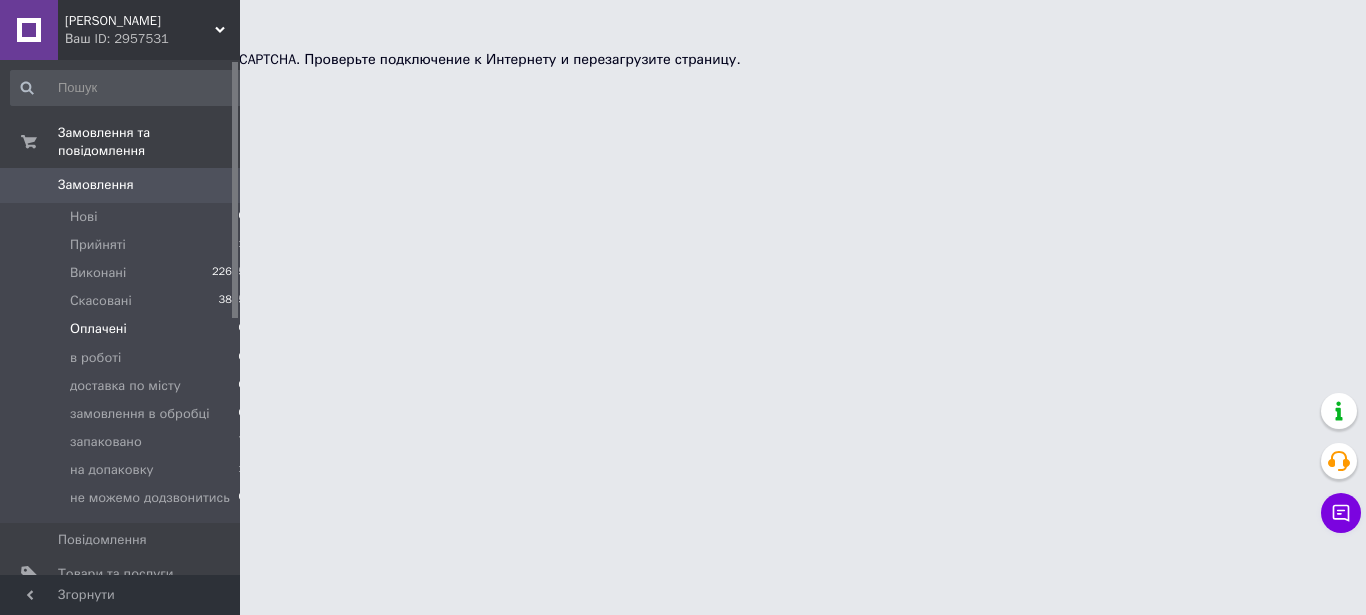 click on "Оплачені 0" at bounding box center (128, 329) 